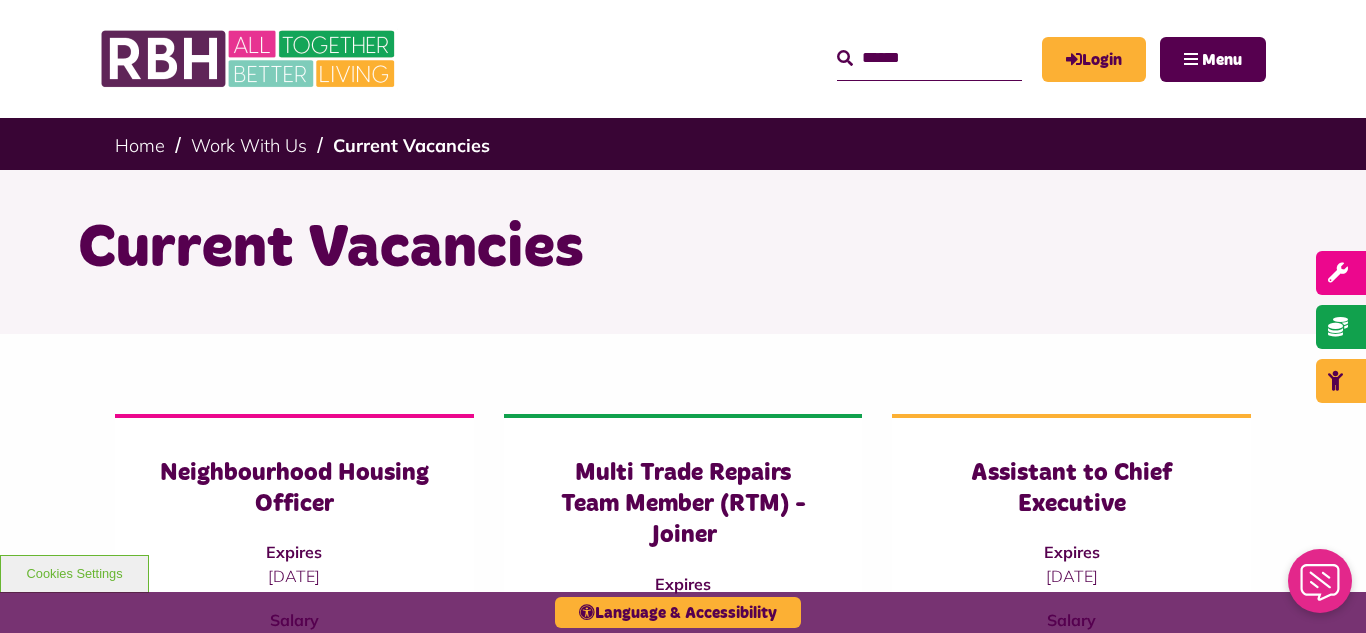scroll, scrollTop: 0, scrollLeft: 0, axis: both 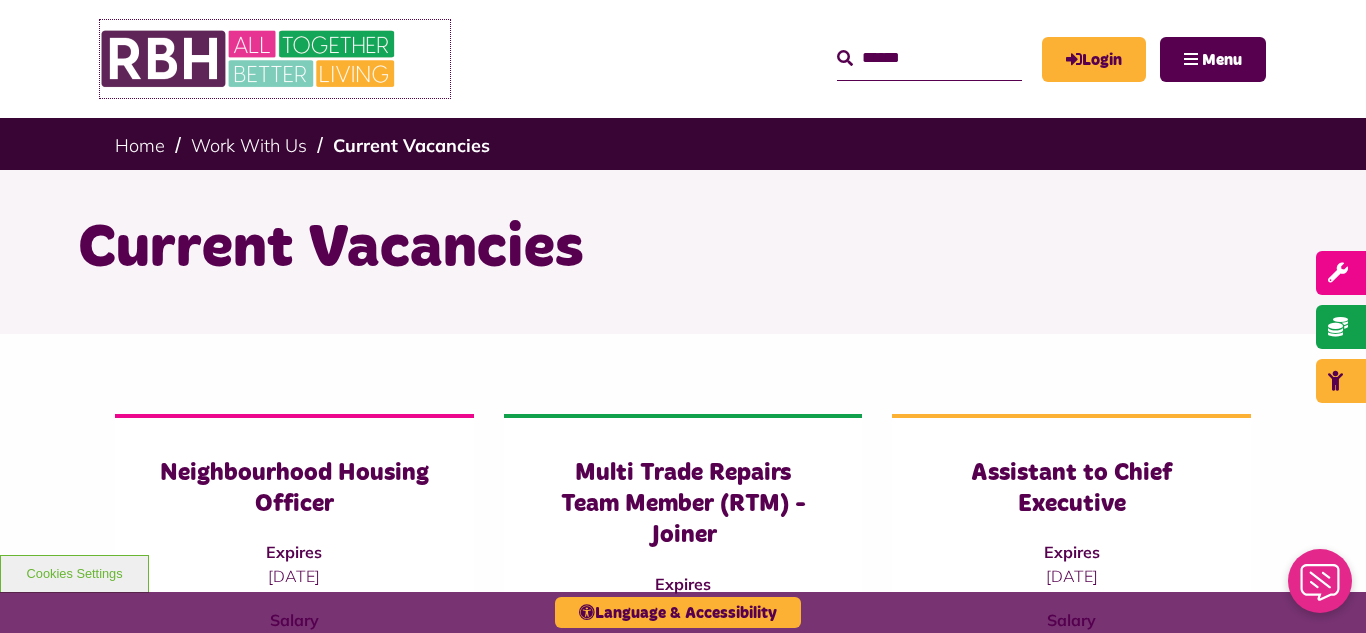 click at bounding box center [250, 59] 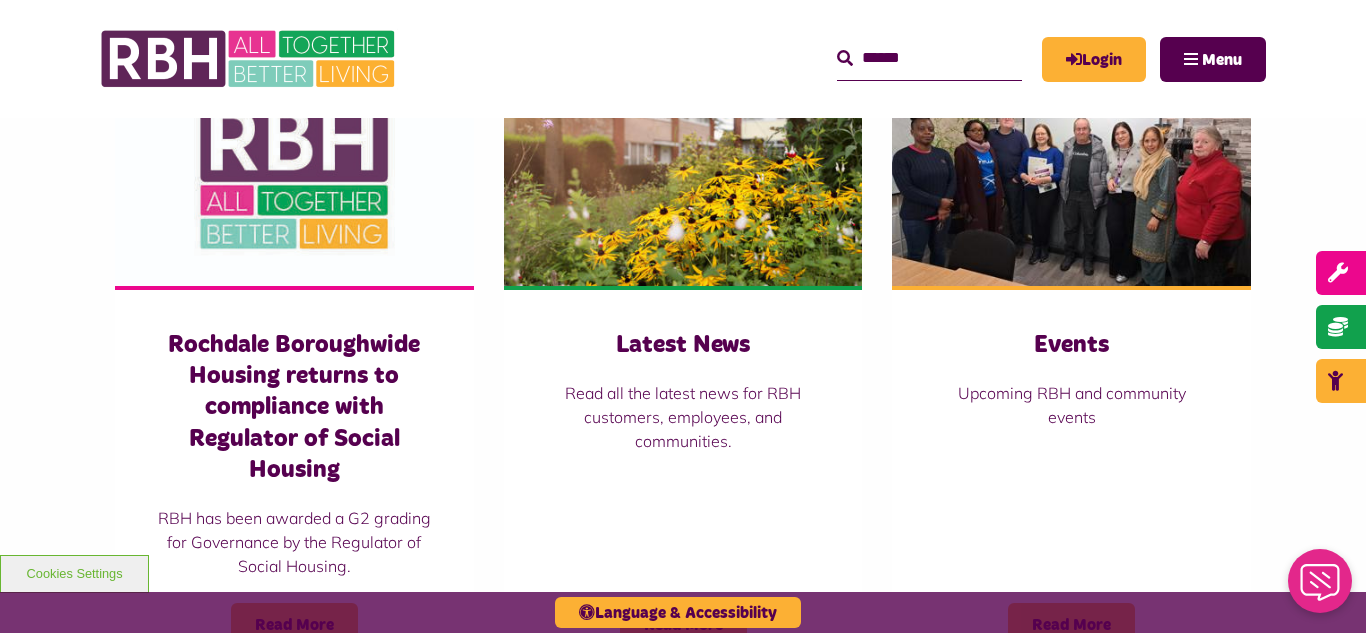 scroll, scrollTop: 1400, scrollLeft: 0, axis: vertical 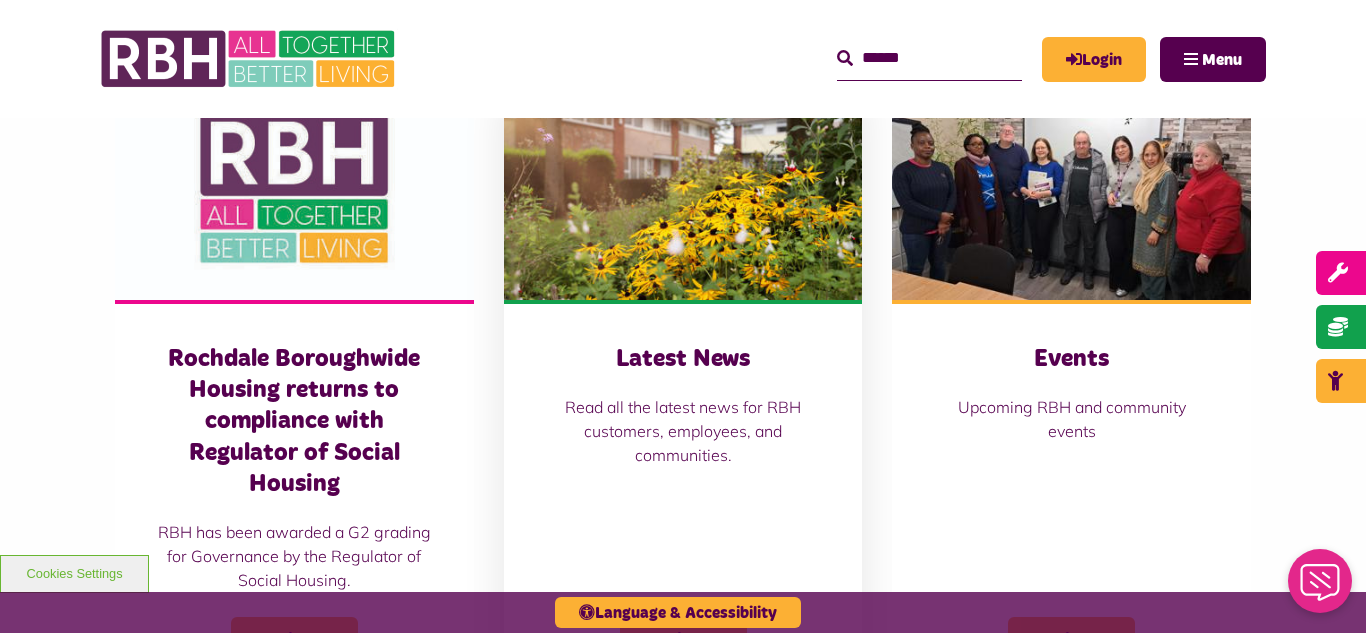 click at bounding box center [683, 188] 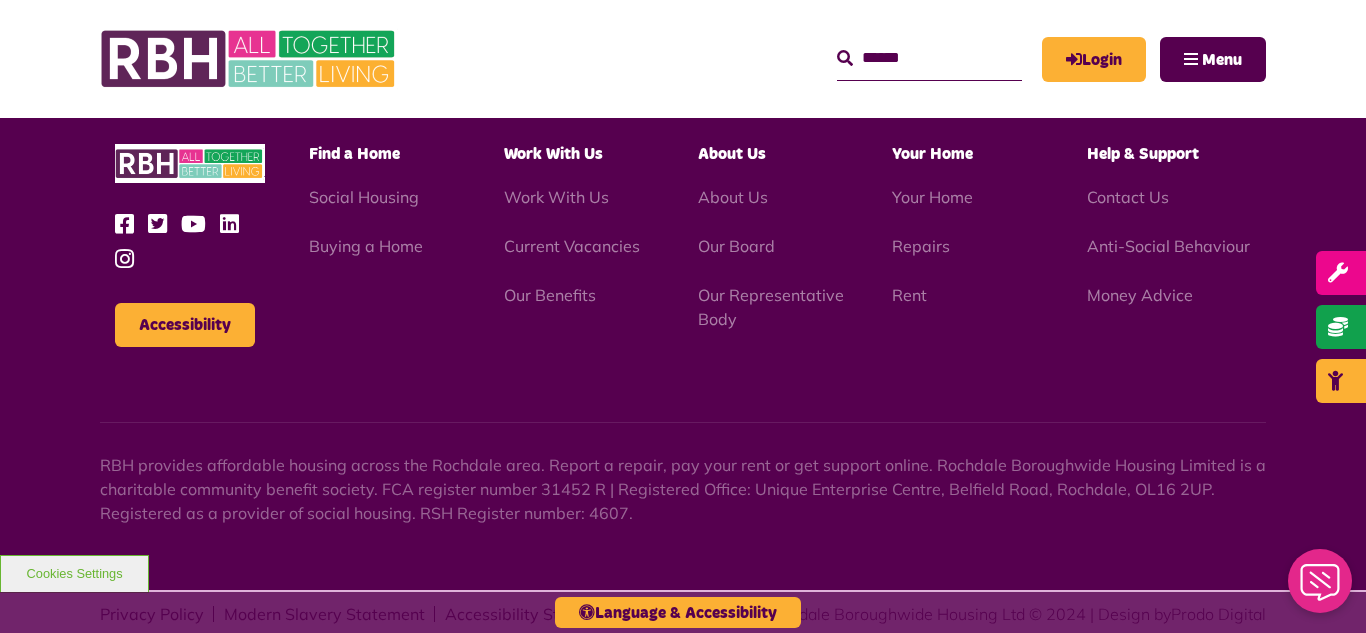 scroll, scrollTop: 1477, scrollLeft: 0, axis: vertical 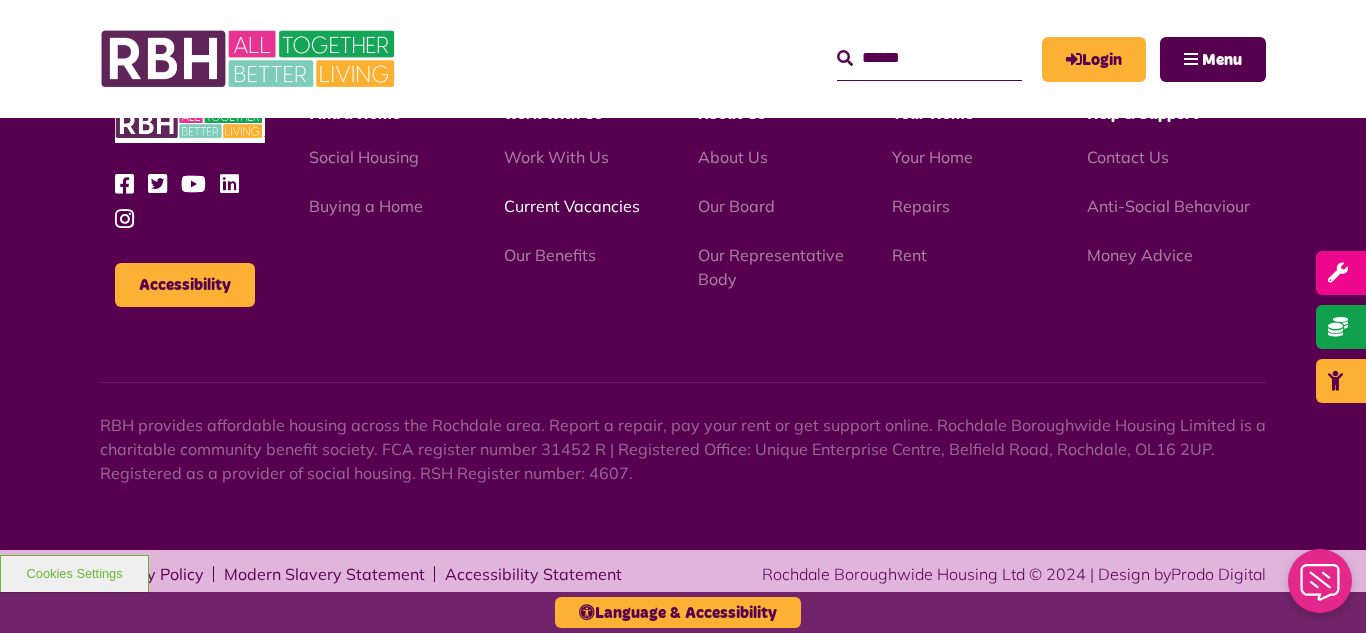 click on "Current Vacancies" at bounding box center [572, 206] 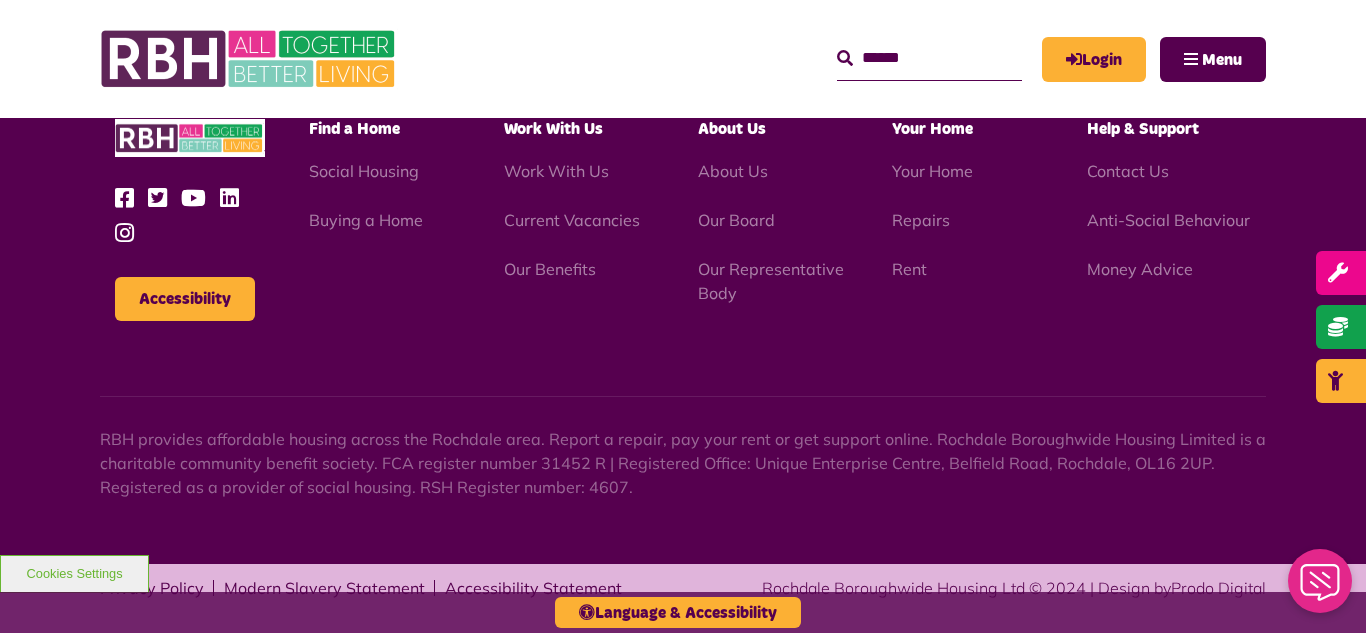 scroll, scrollTop: 2381, scrollLeft: 0, axis: vertical 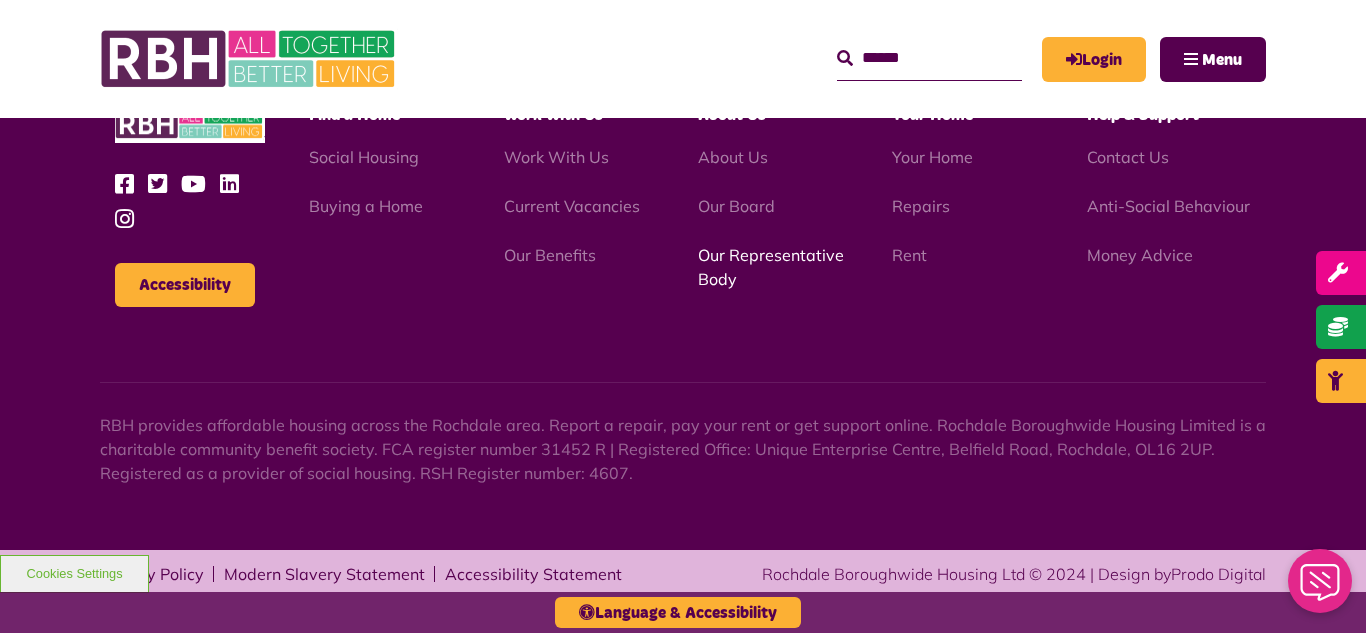 click on "Our Representative Body" at bounding box center [771, 267] 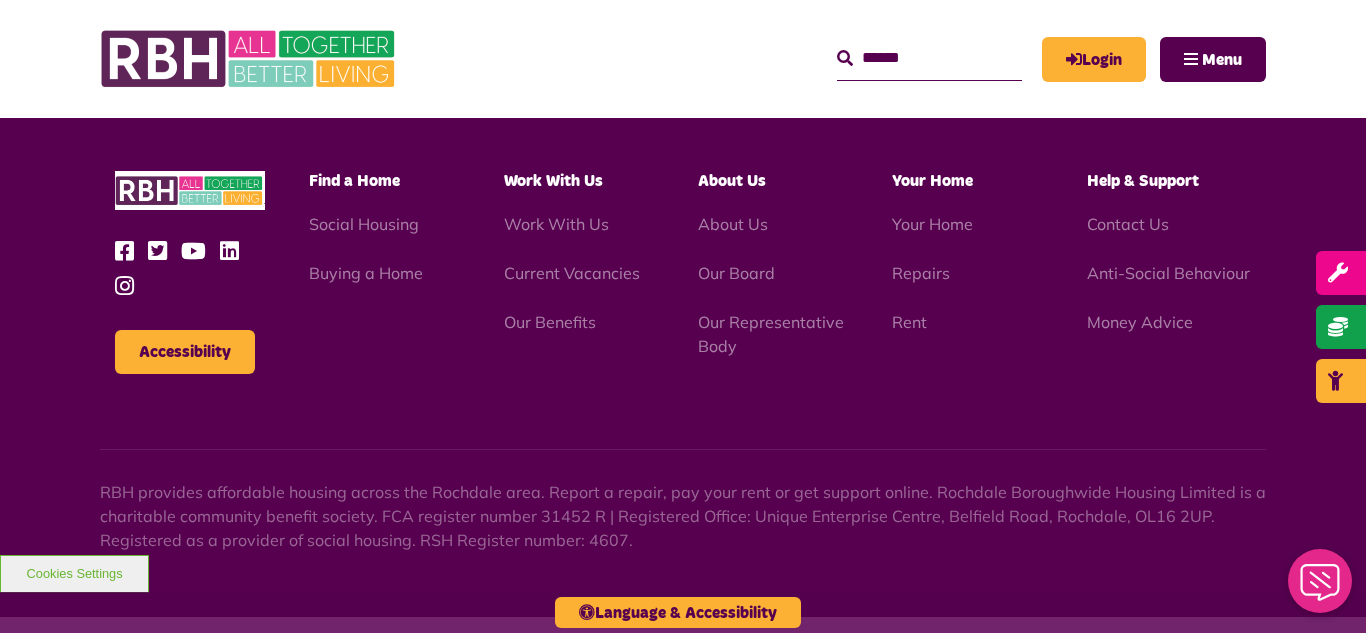 scroll, scrollTop: 5806, scrollLeft: 0, axis: vertical 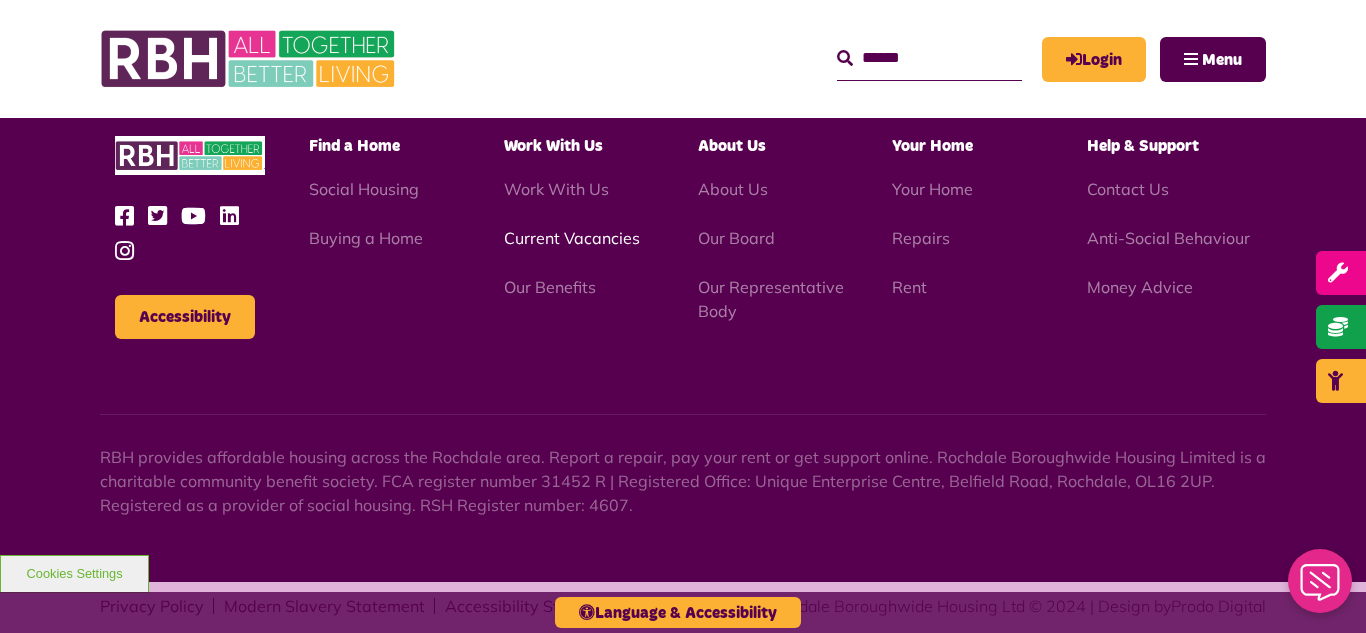 click on "Current Vacancies" at bounding box center [572, 238] 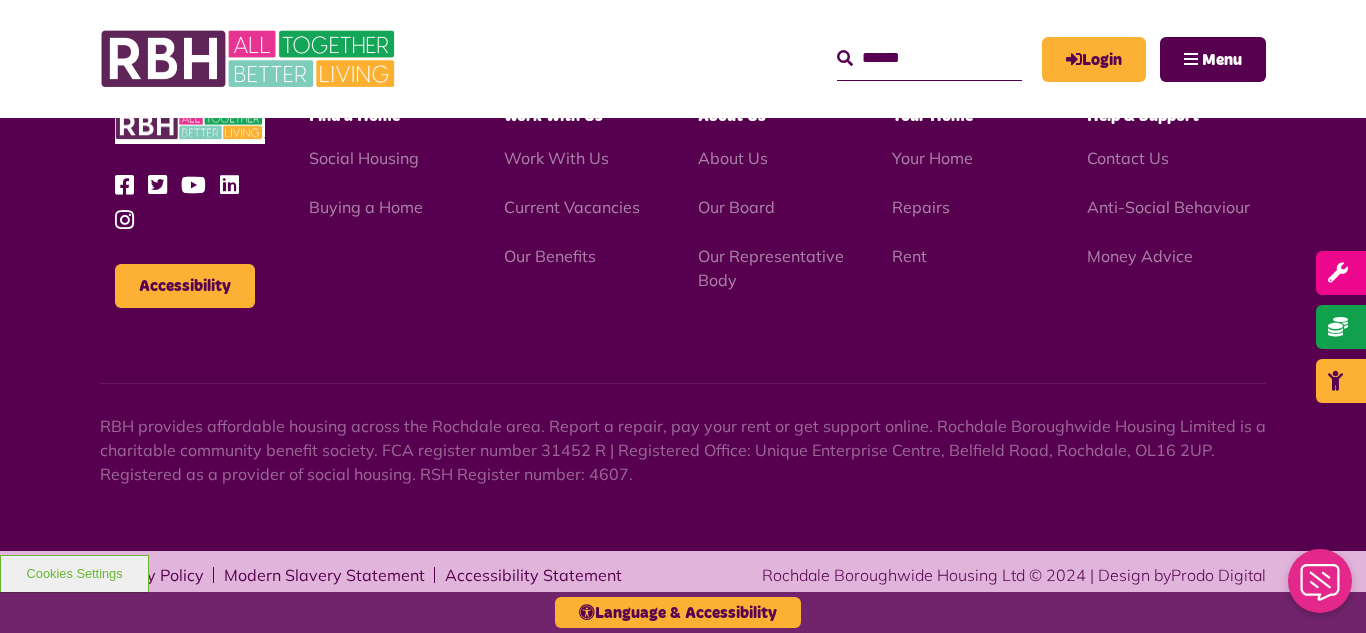 scroll, scrollTop: 2381, scrollLeft: 0, axis: vertical 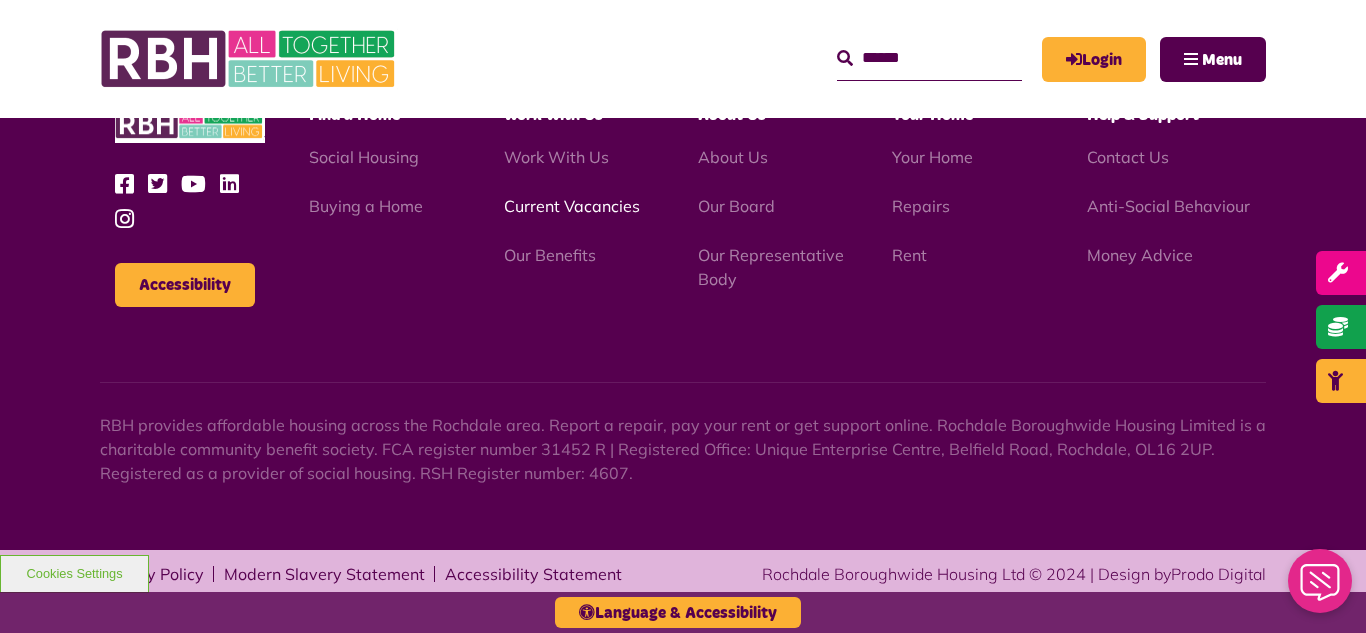 click on "Current Vacancies" at bounding box center [572, 206] 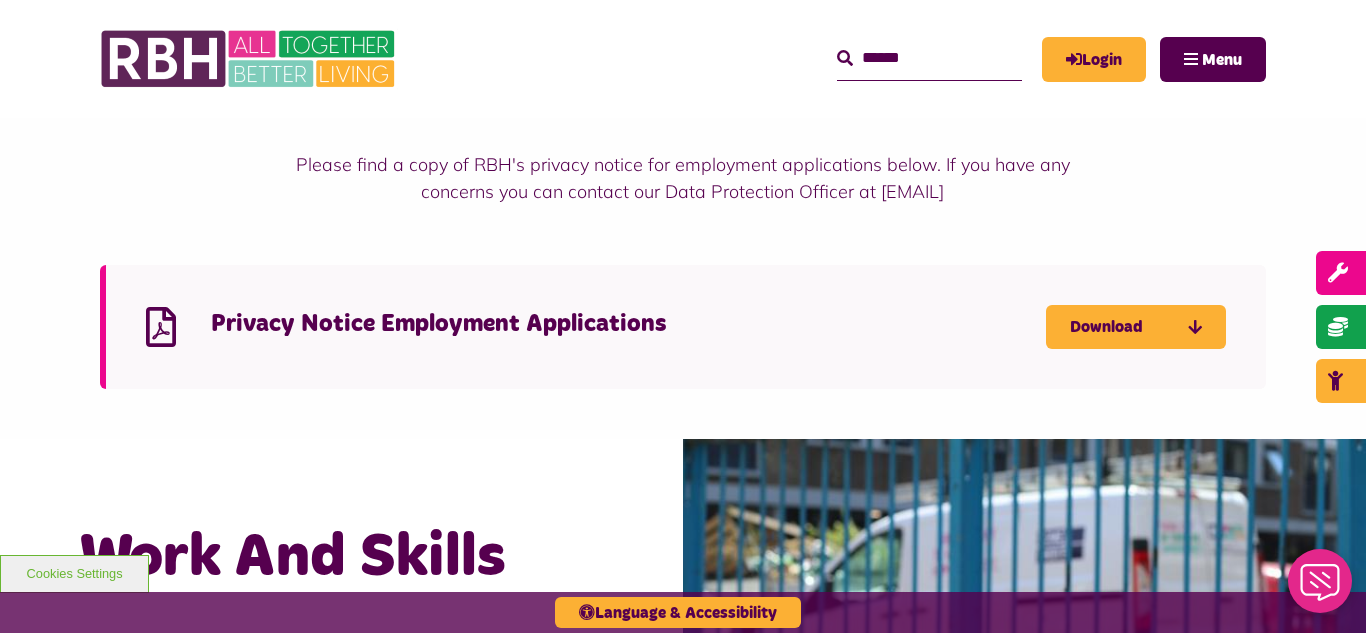 scroll, scrollTop: 1520, scrollLeft: 0, axis: vertical 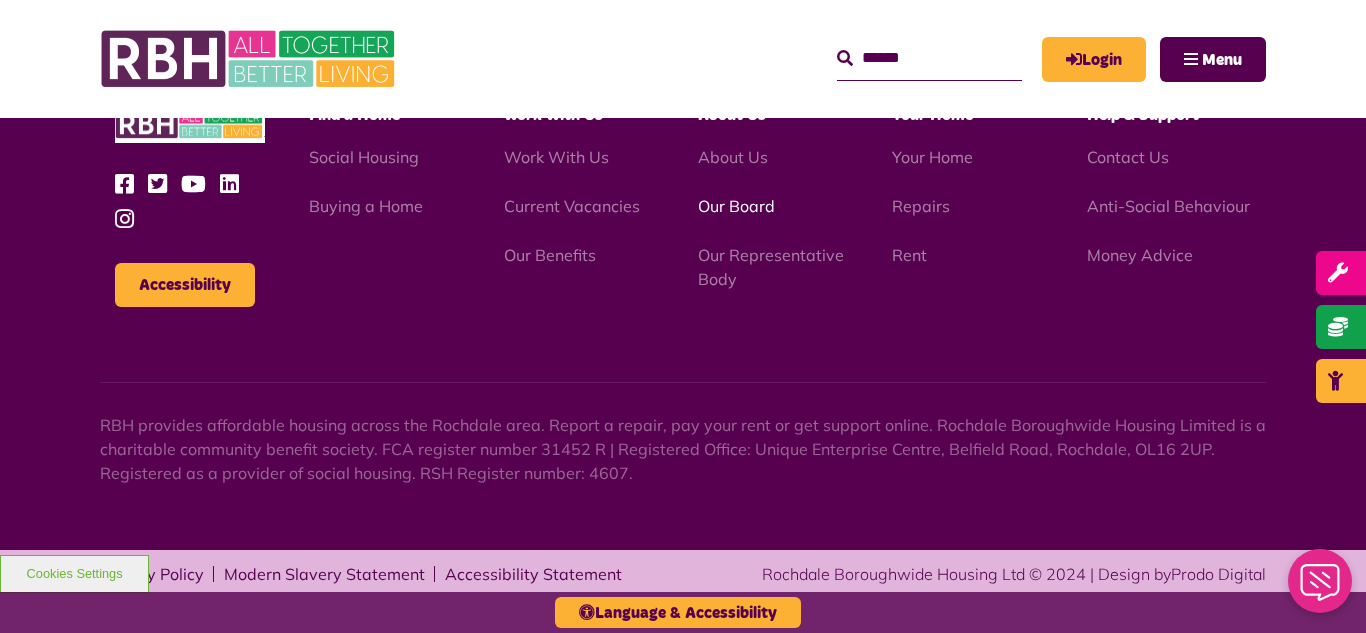 click on "Our Board" at bounding box center (736, 206) 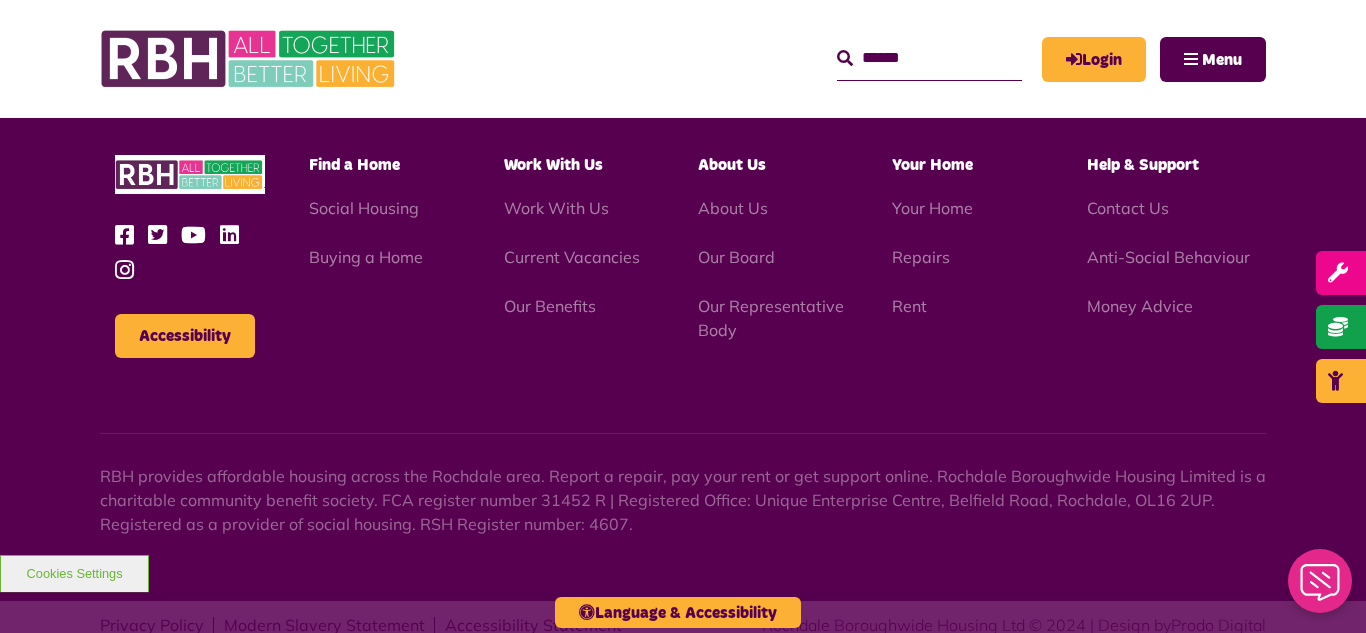scroll, scrollTop: 5252, scrollLeft: 0, axis: vertical 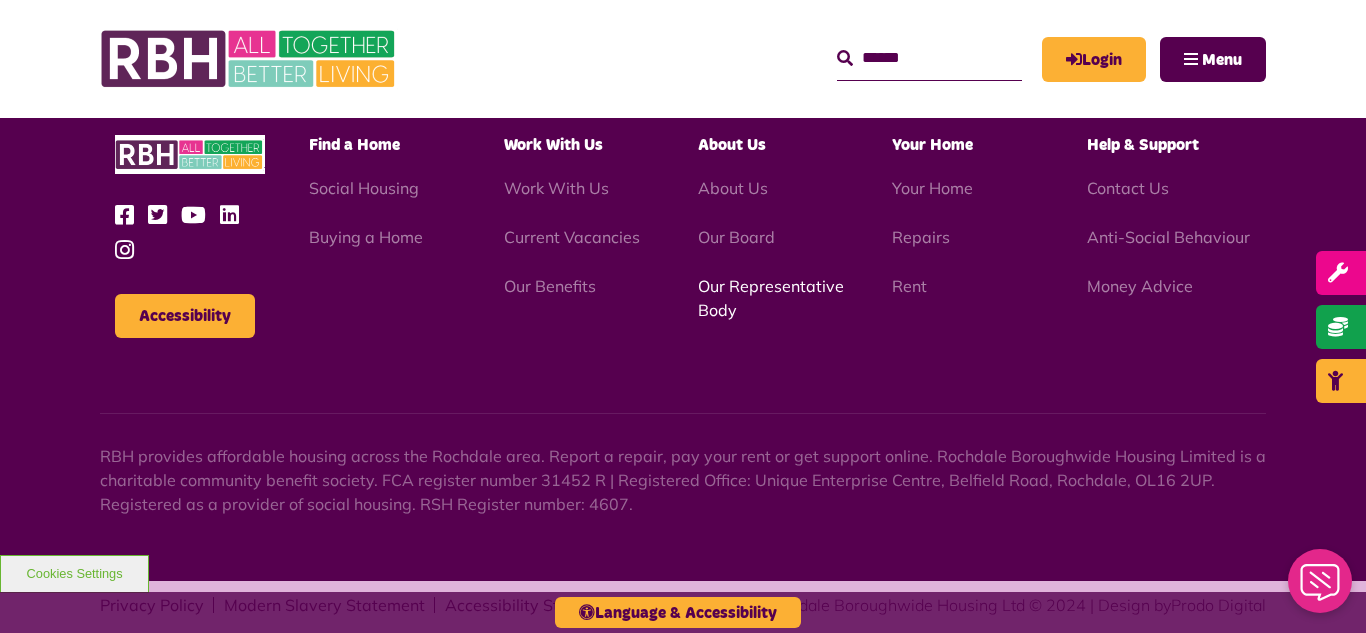 click on "Our Representative Body" at bounding box center (771, 298) 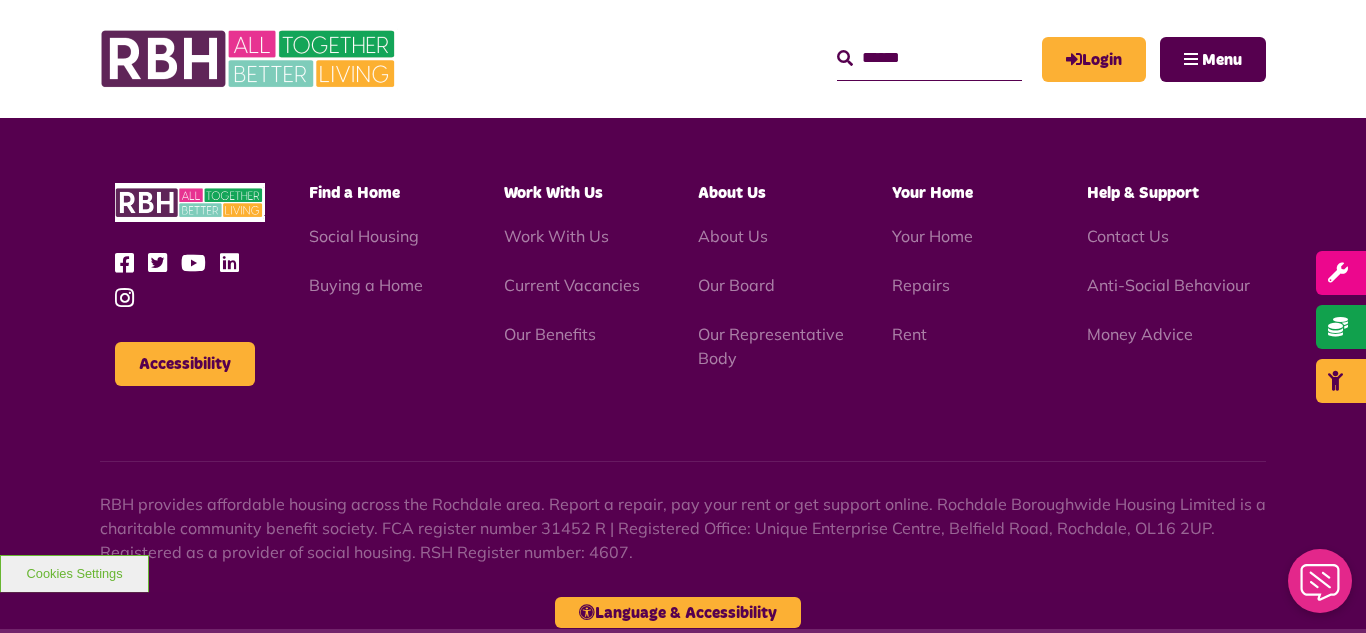 scroll, scrollTop: 5806, scrollLeft: 0, axis: vertical 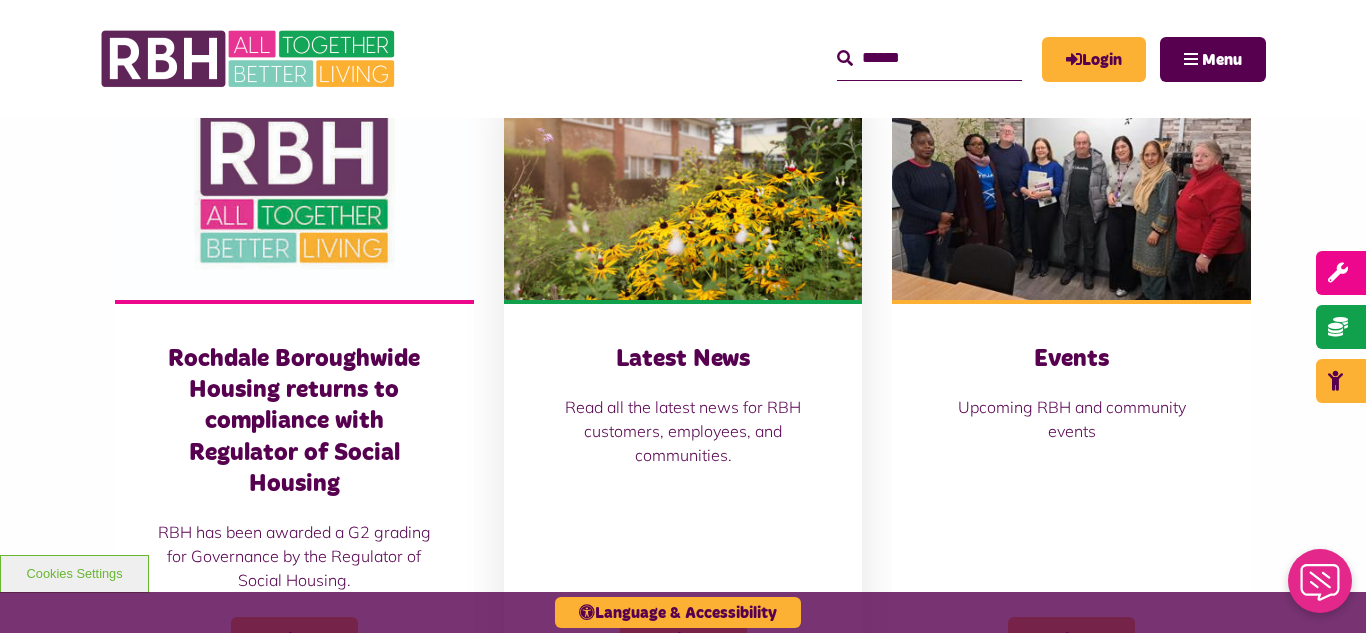 click at bounding box center [683, 188] 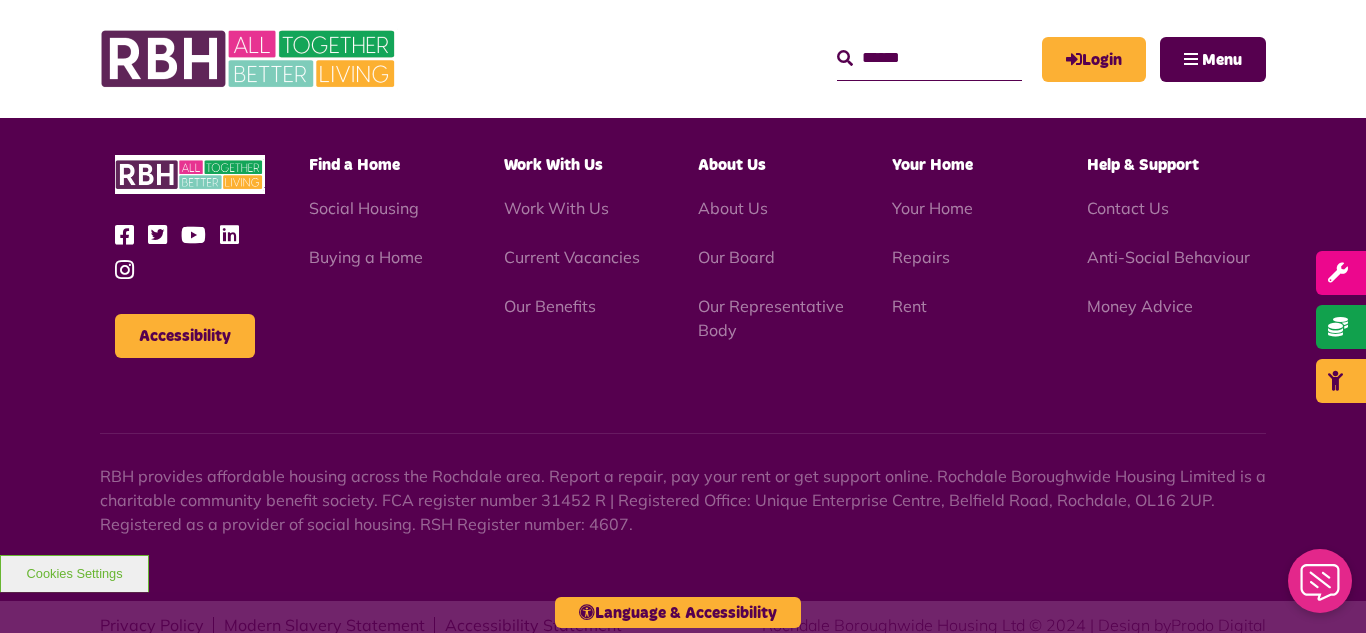 scroll, scrollTop: 1477, scrollLeft: 0, axis: vertical 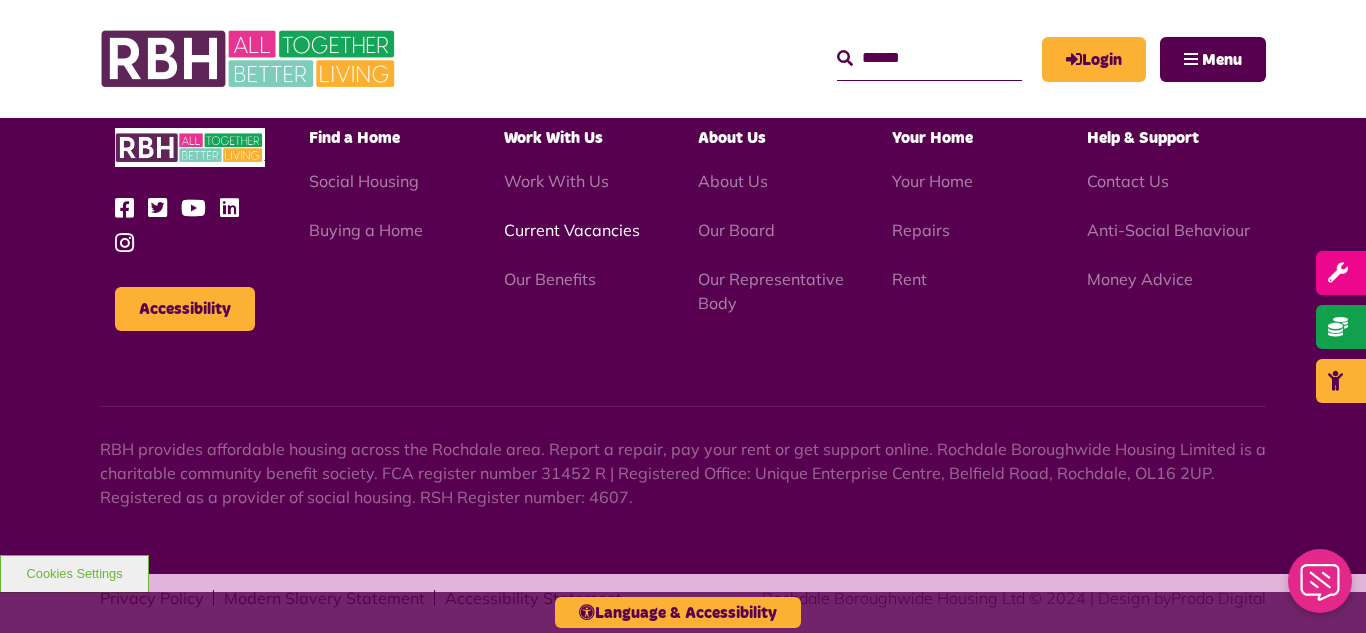 click on "Current Vacancies" at bounding box center [572, 230] 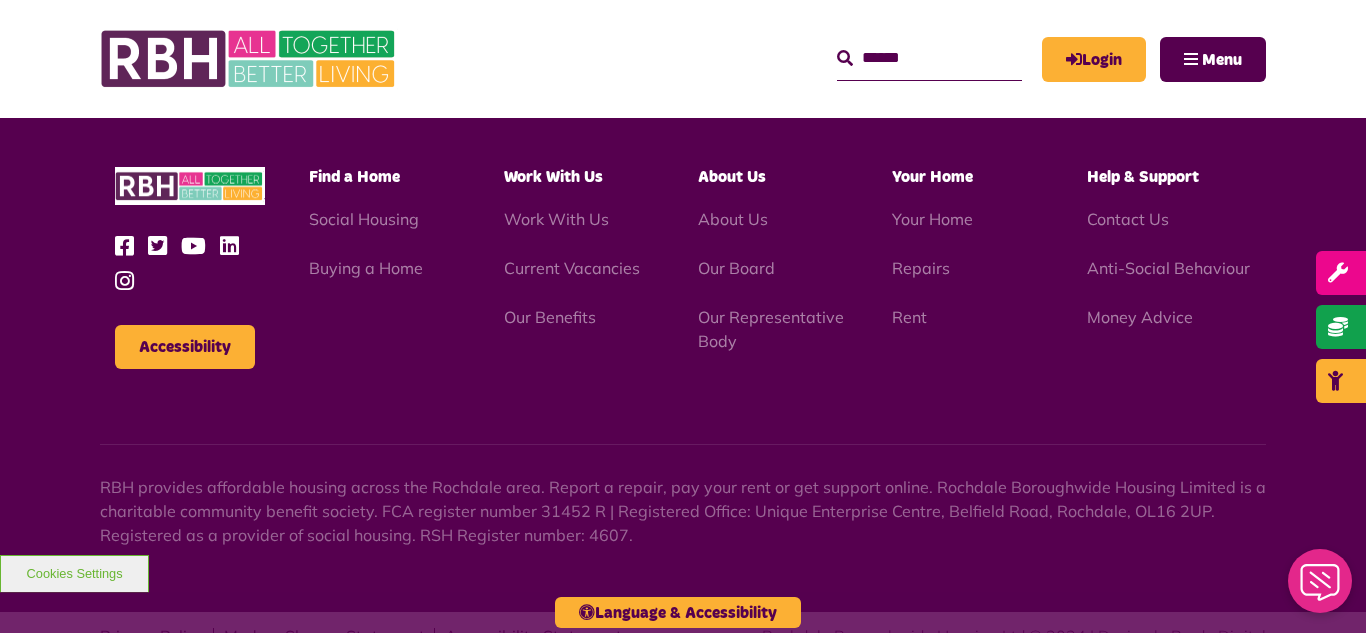 scroll, scrollTop: 2381, scrollLeft: 0, axis: vertical 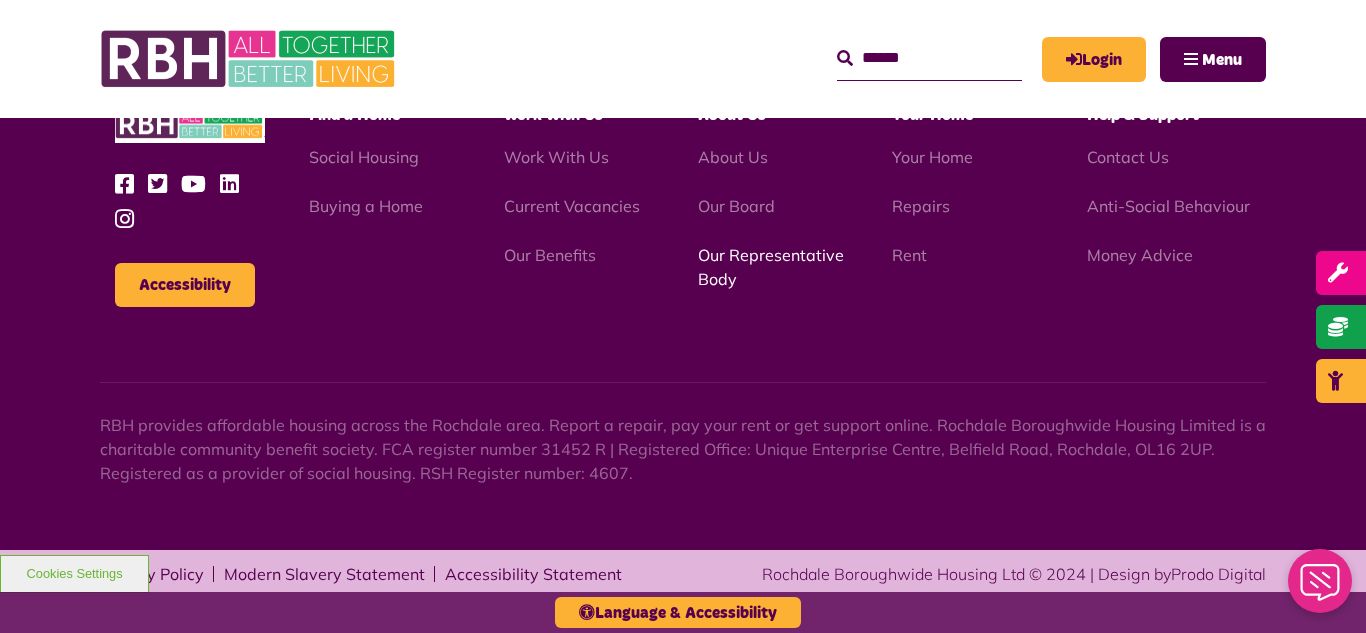 click on "Our Representative Body" at bounding box center [771, 267] 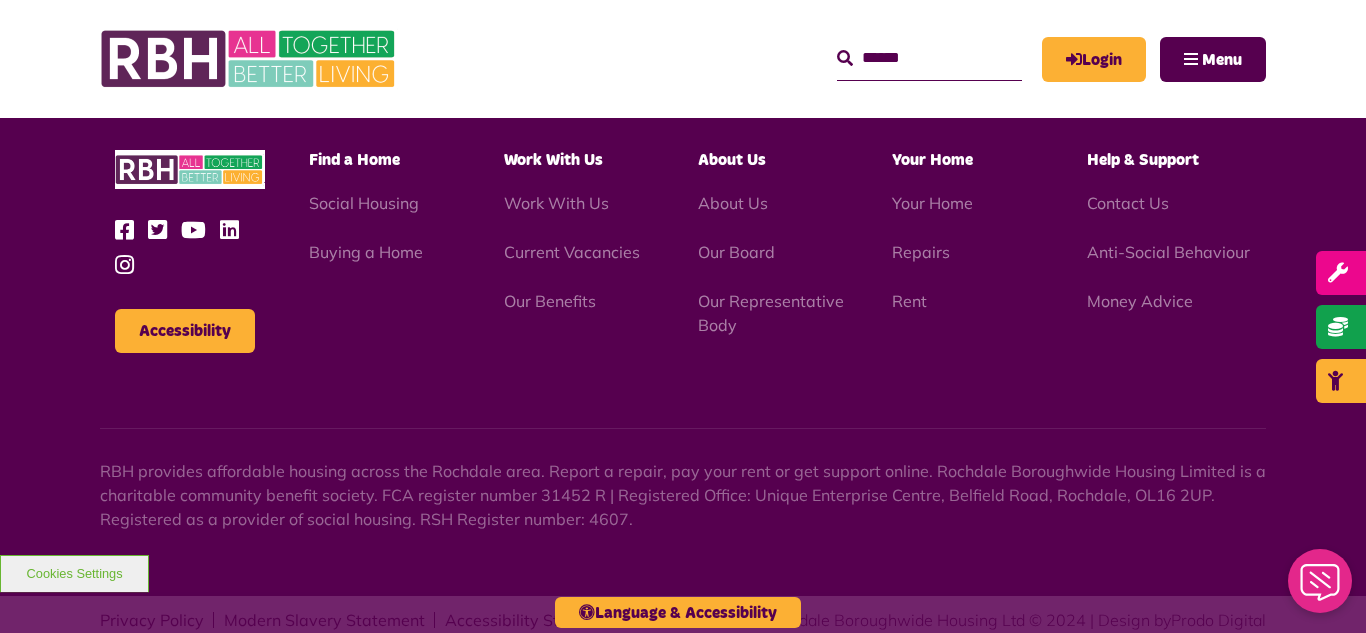 scroll, scrollTop: 5806, scrollLeft: 0, axis: vertical 